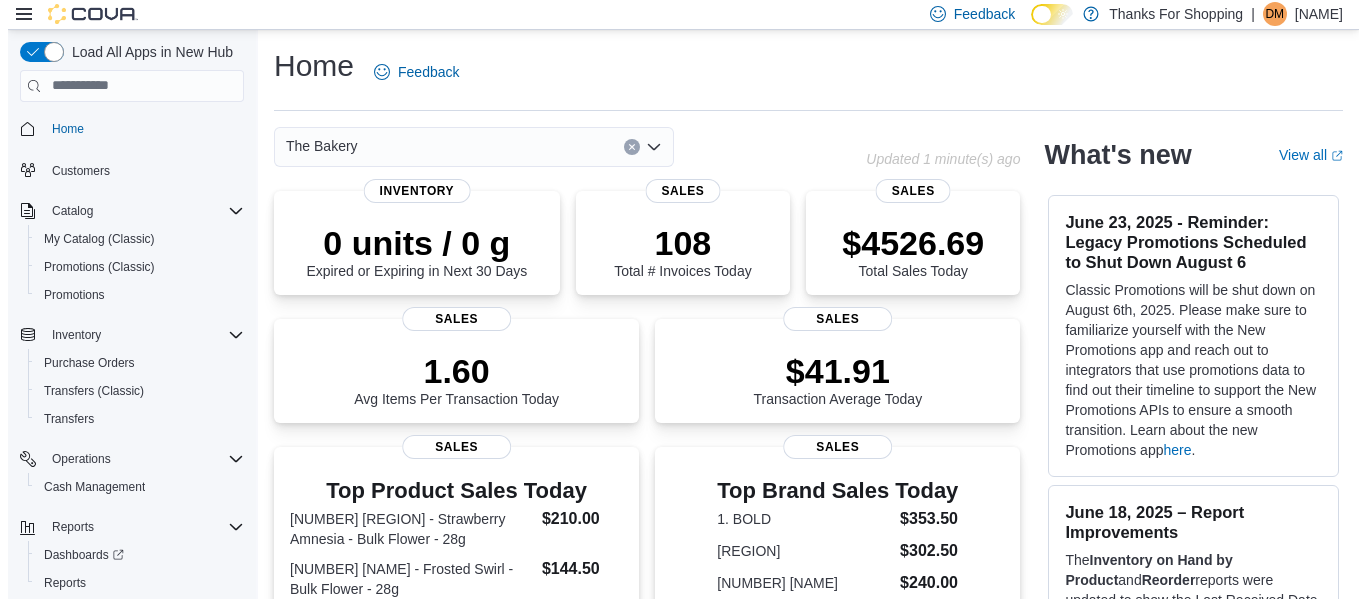 scroll, scrollTop: 0, scrollLeft: 0, axis: both 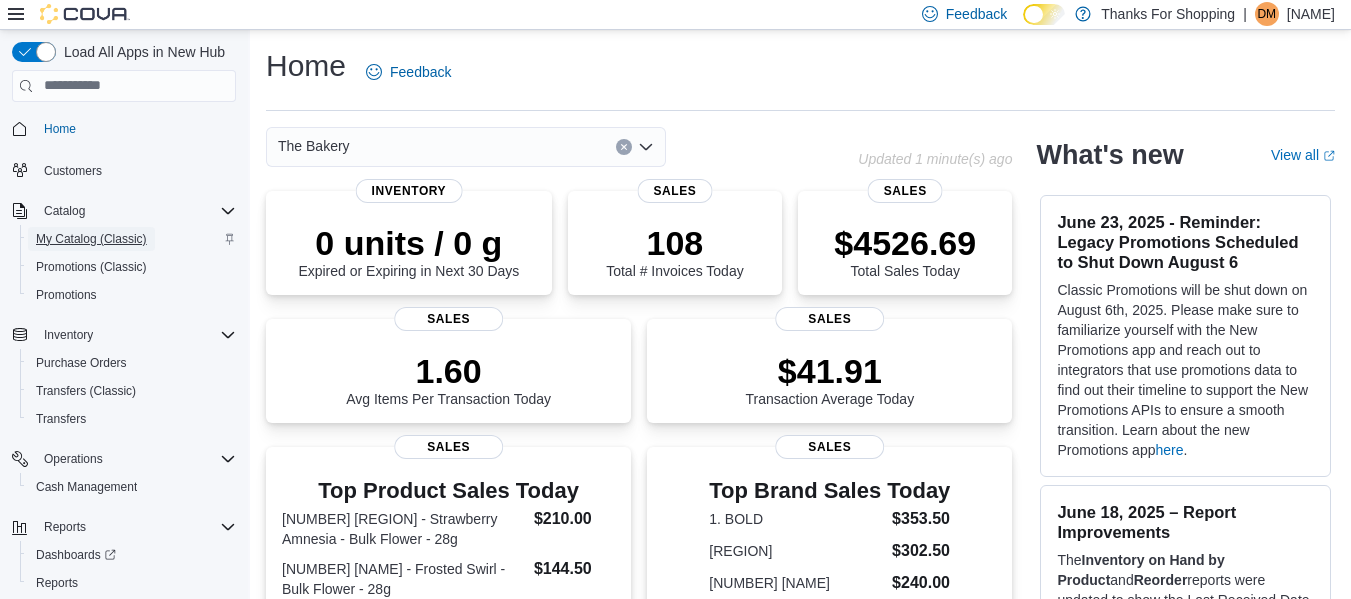 click on "My Catalog (Classic)" at bounding box center (91, 239) 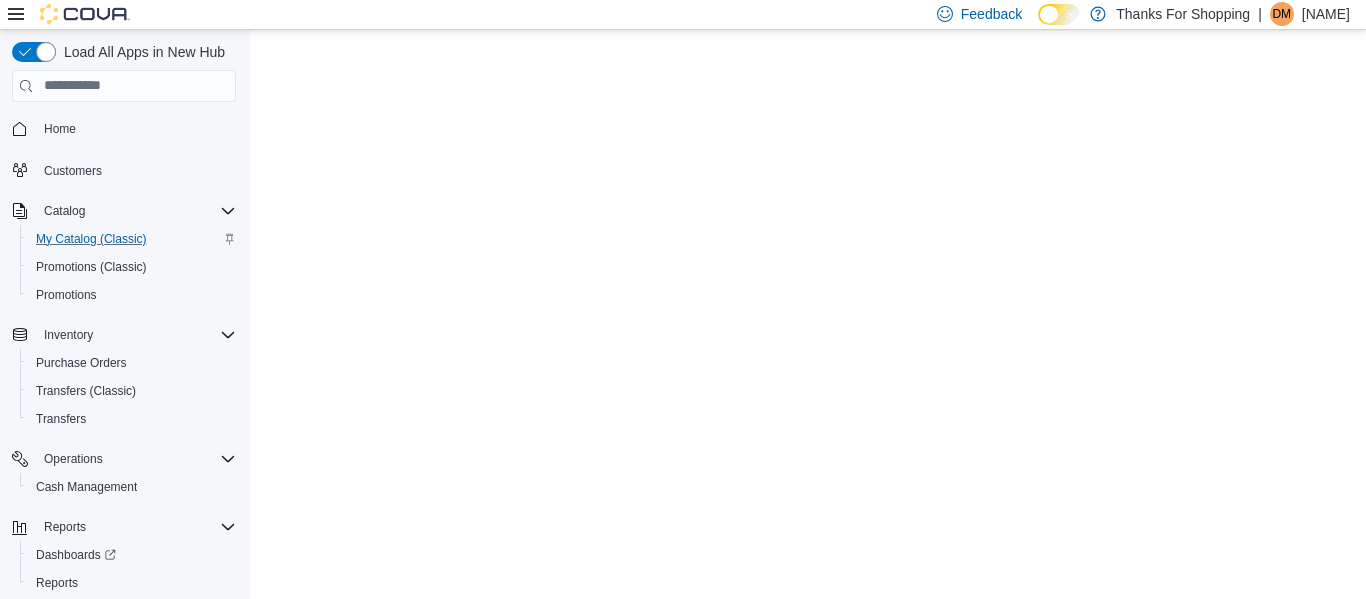 scroll, scrollTop: 0, scrollLeft: 0, axis: both 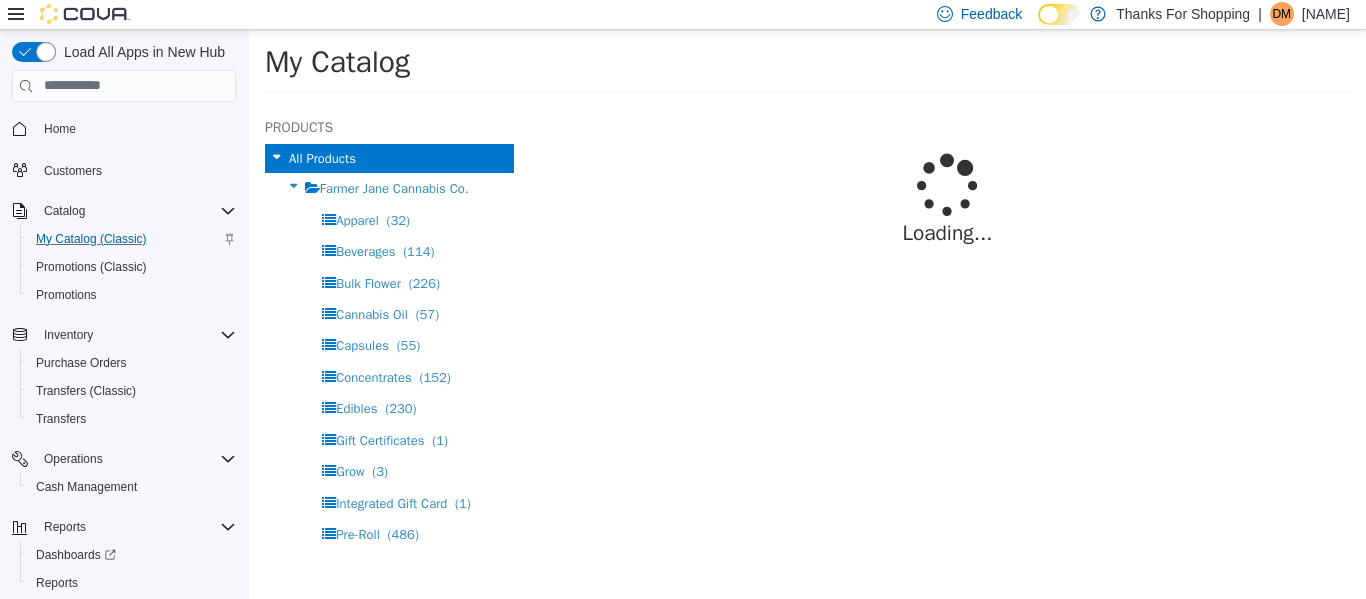select on "**********" 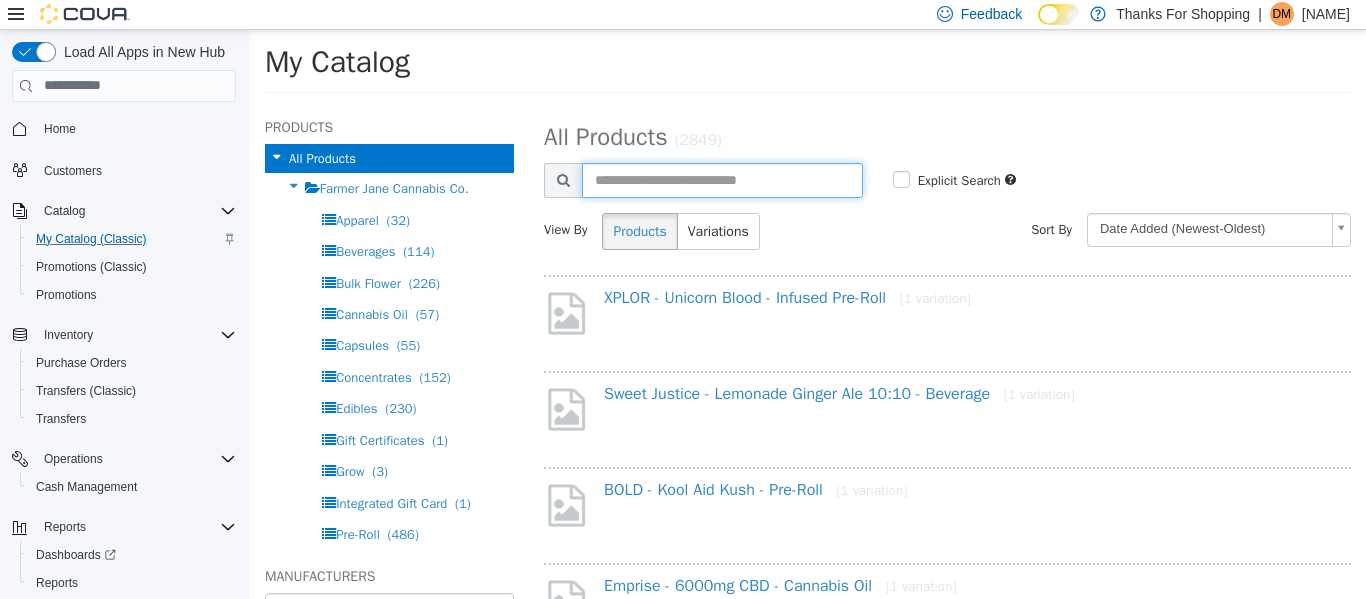 click at bounding box center [722, 179] 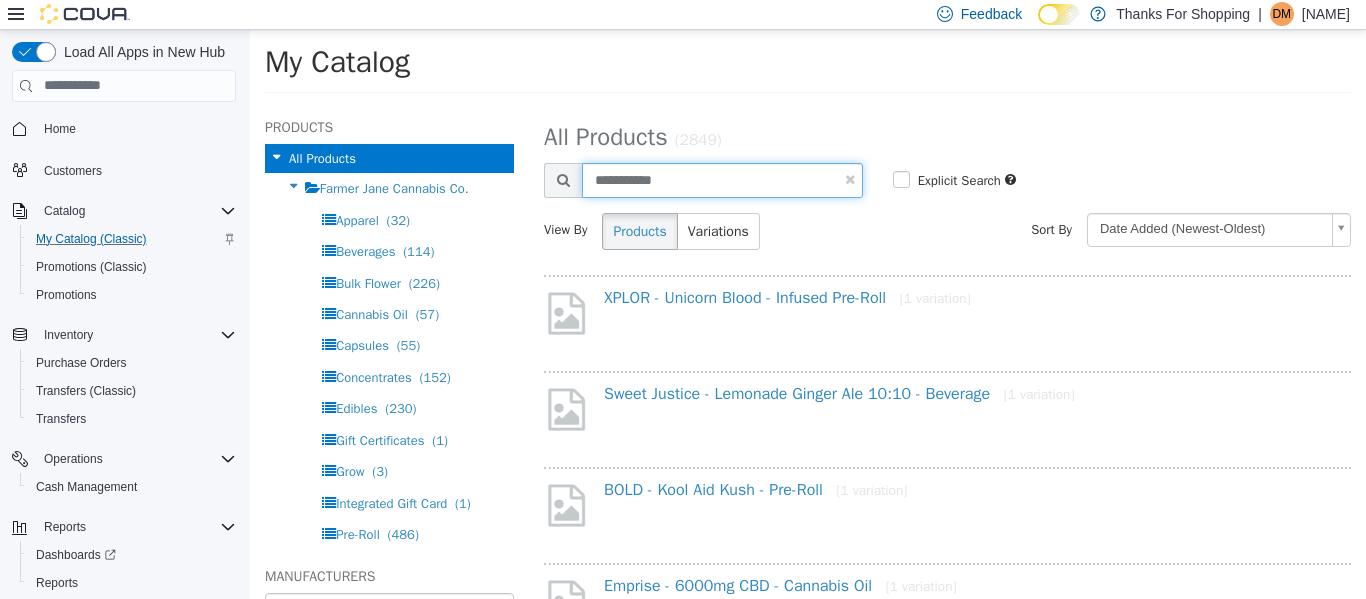 type on "**********" 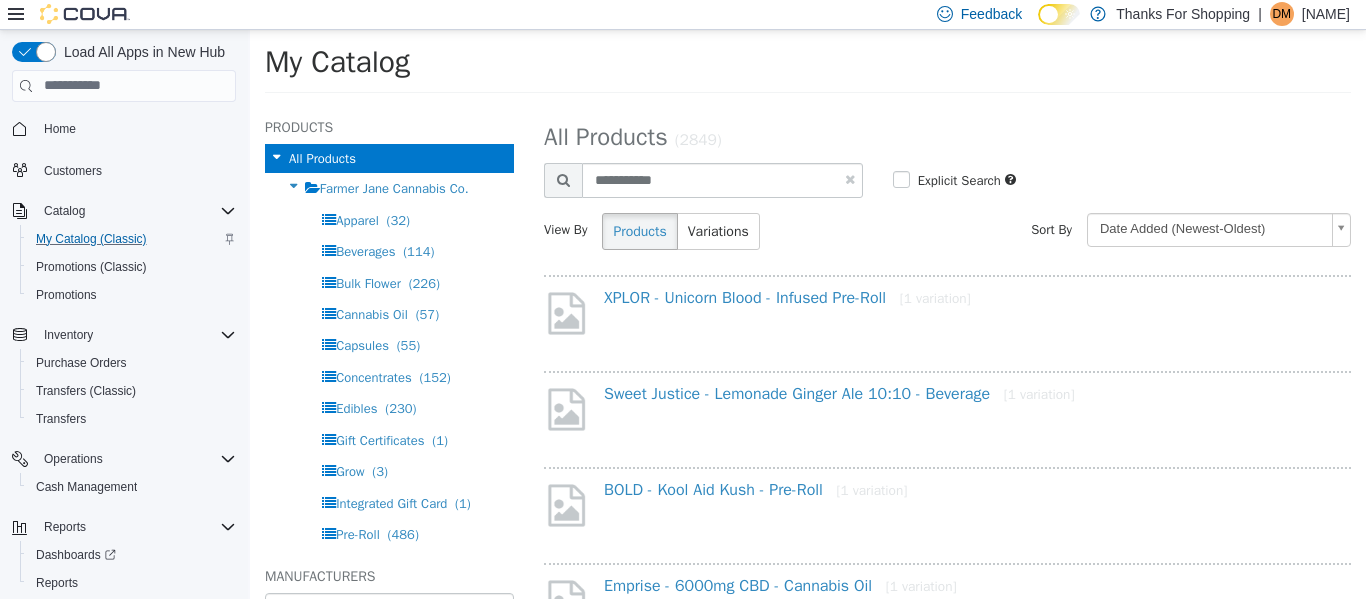 select on "**********" 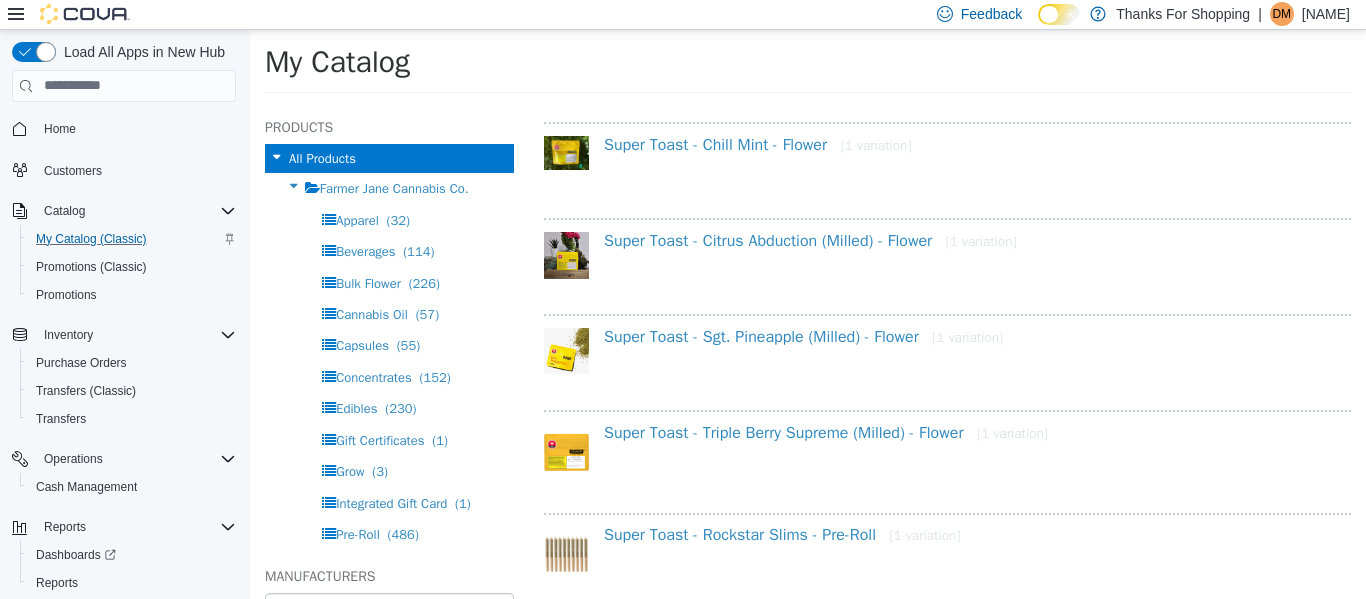scroll, scrollTop: 163, scrollLeft: 0, axis: vertical 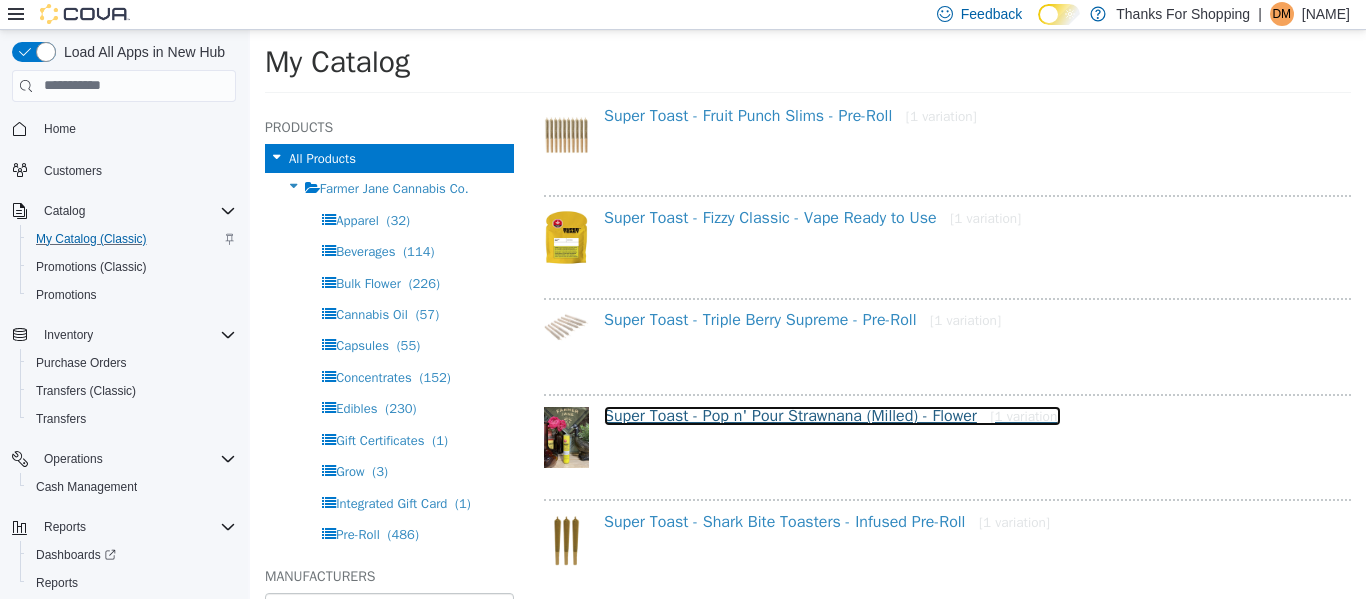 click on "Super Toast - Pop n' Pour Strawnana (Milled) - Flower
[1 variation]" at bounding box center (832, 415) 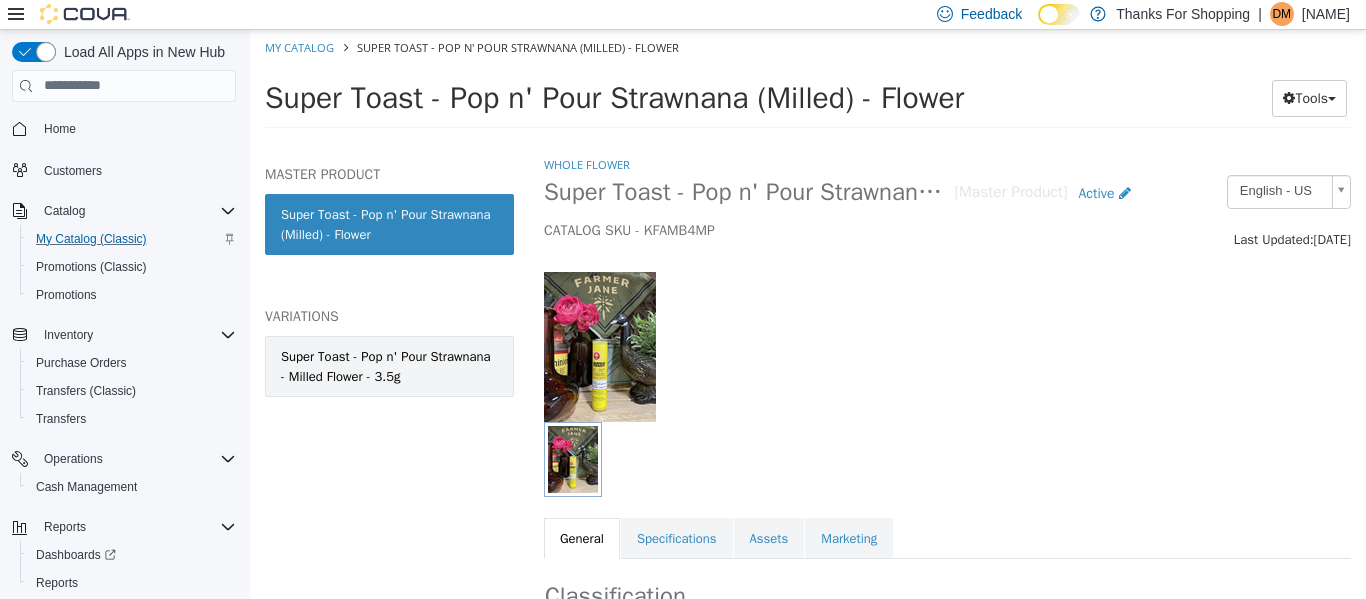 click on "Super Toast - Pop n' Pour Strawnana - Milled Flower - 3.5g" at bounding box center [389, 365] 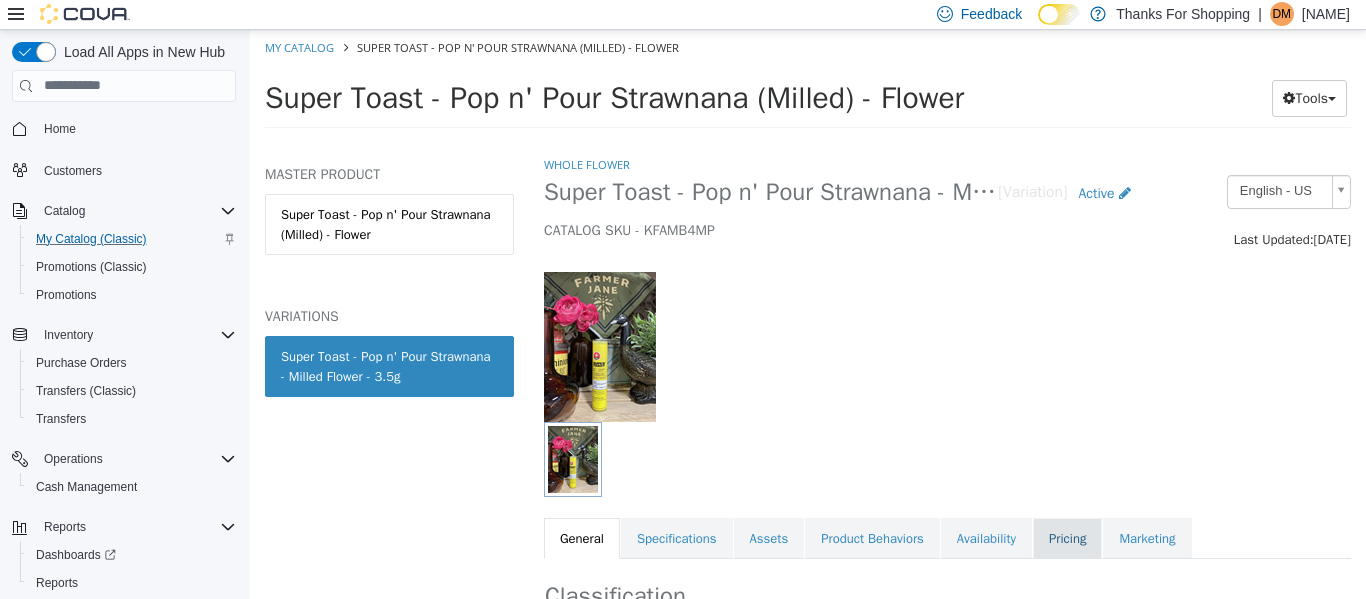 click on "Pricing" at bounding box center (1067, 538) 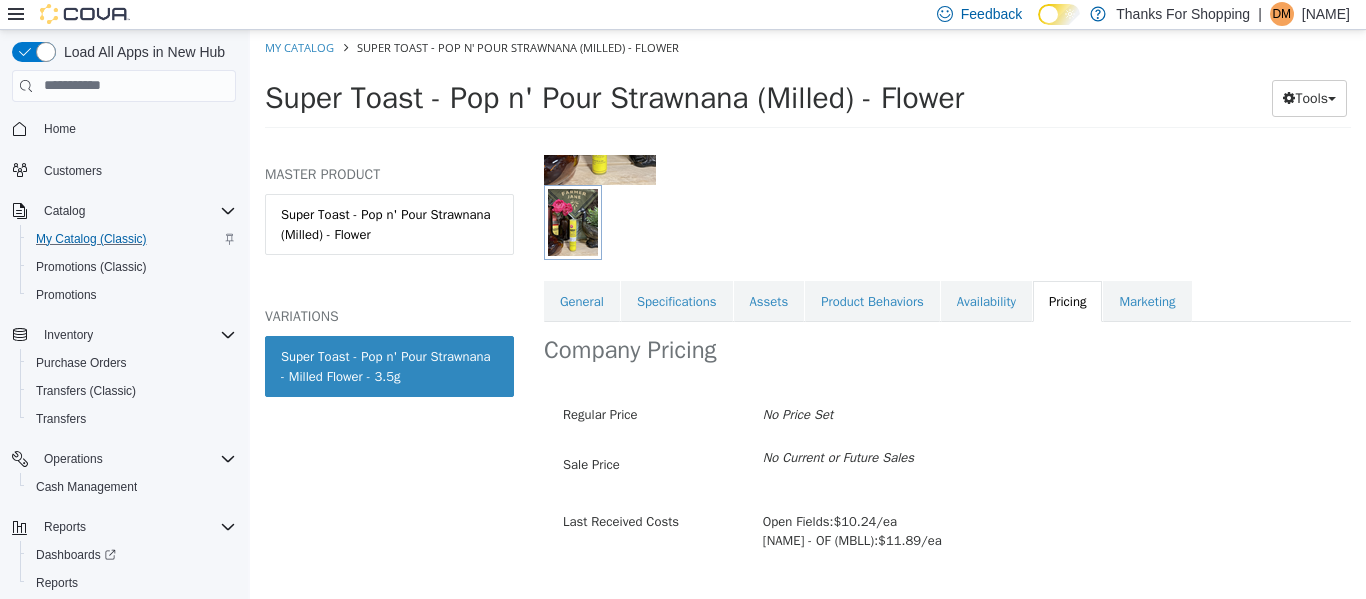 scroll, scrollTop: 285, scrollLeft: 0, axis: vertical 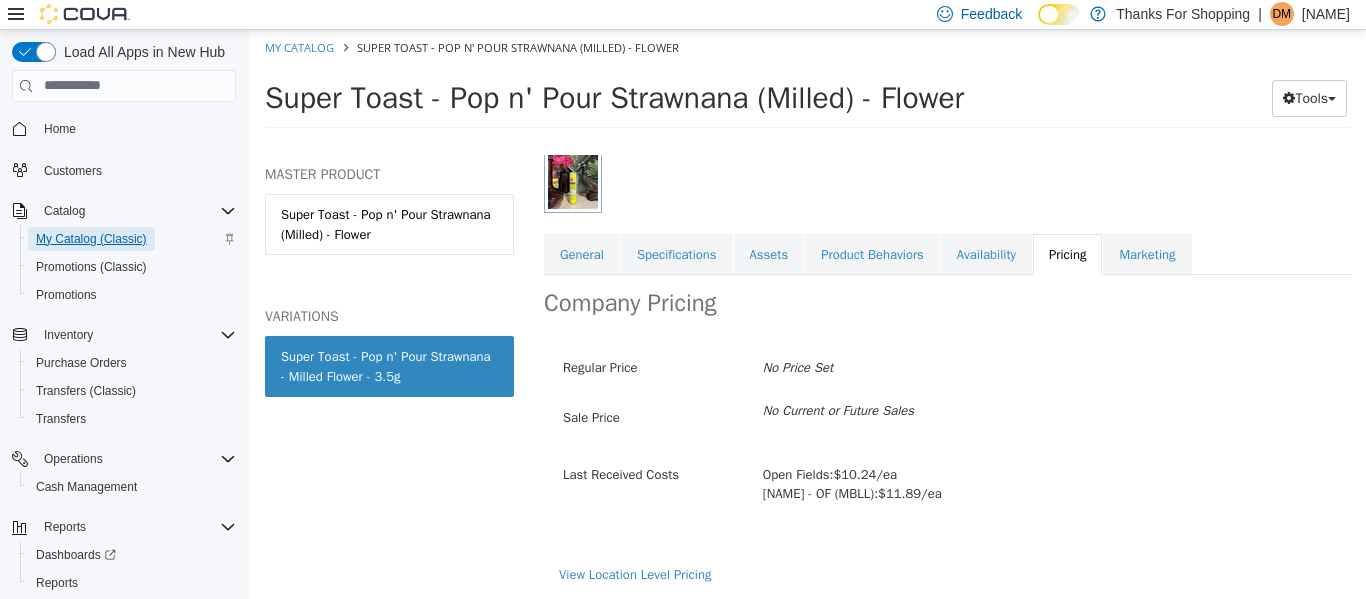 click on "My Catalog (Classic)" at bounding box center (91, 239) 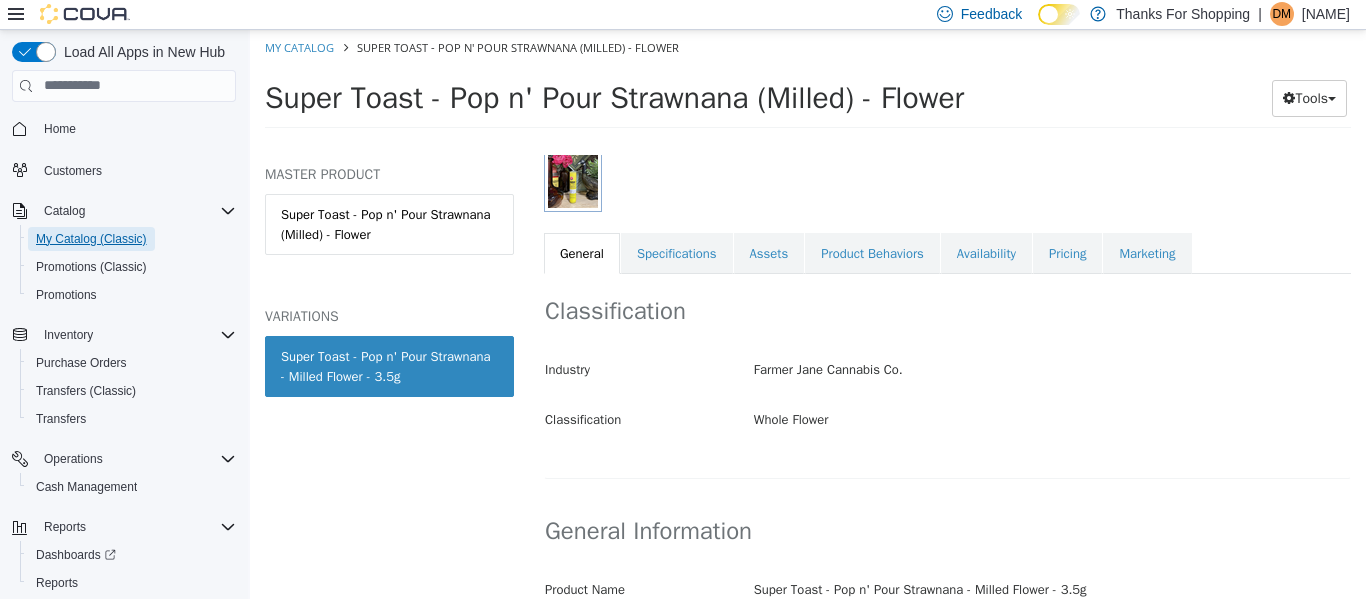 select on "**********" 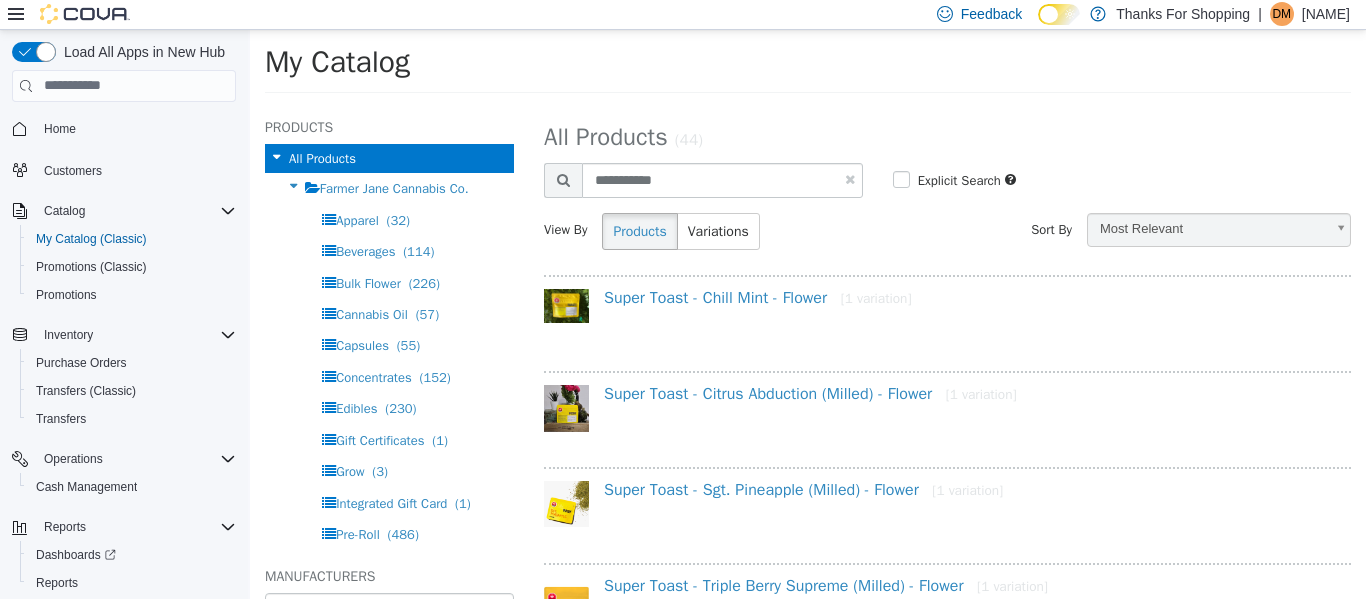 click at bounding box center (850, 178) 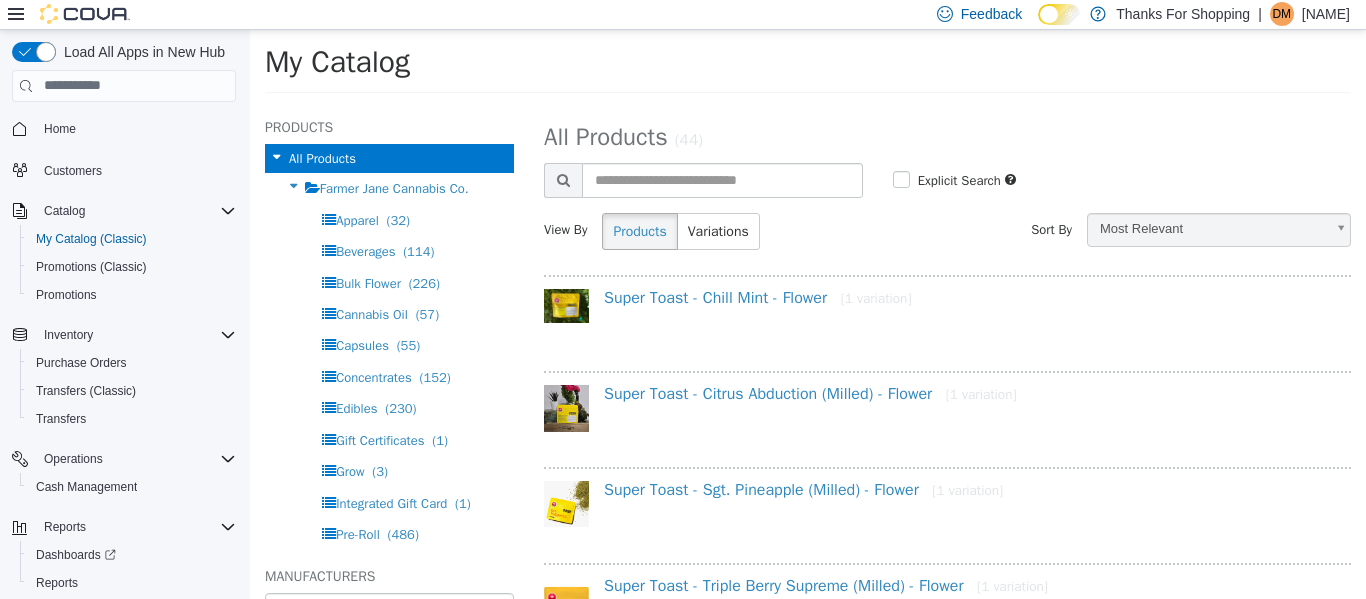 select on "**********" 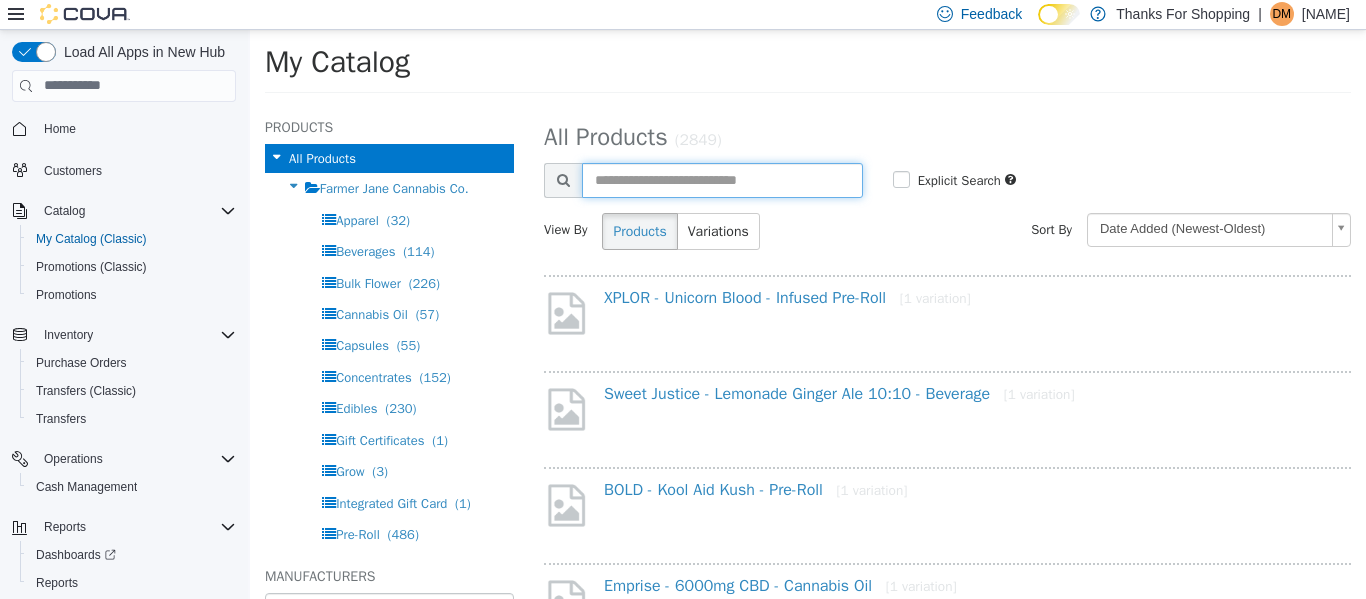 click at bounding box center [722, 179] 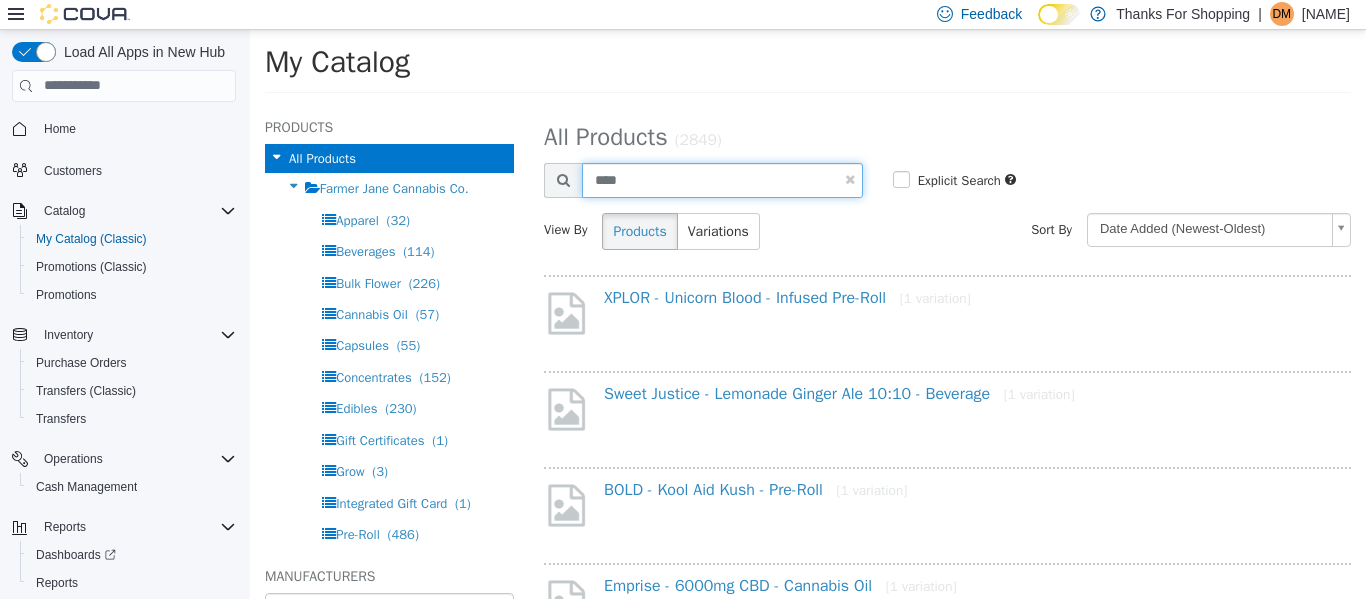 type on "****" 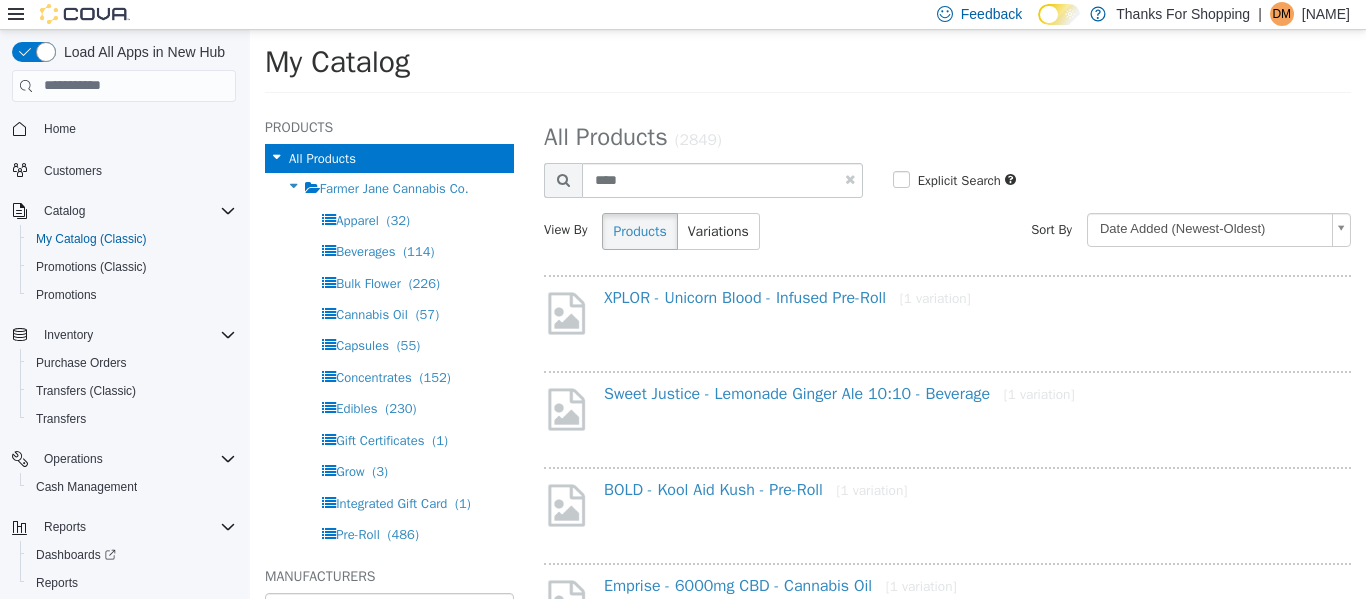 select on "**********" 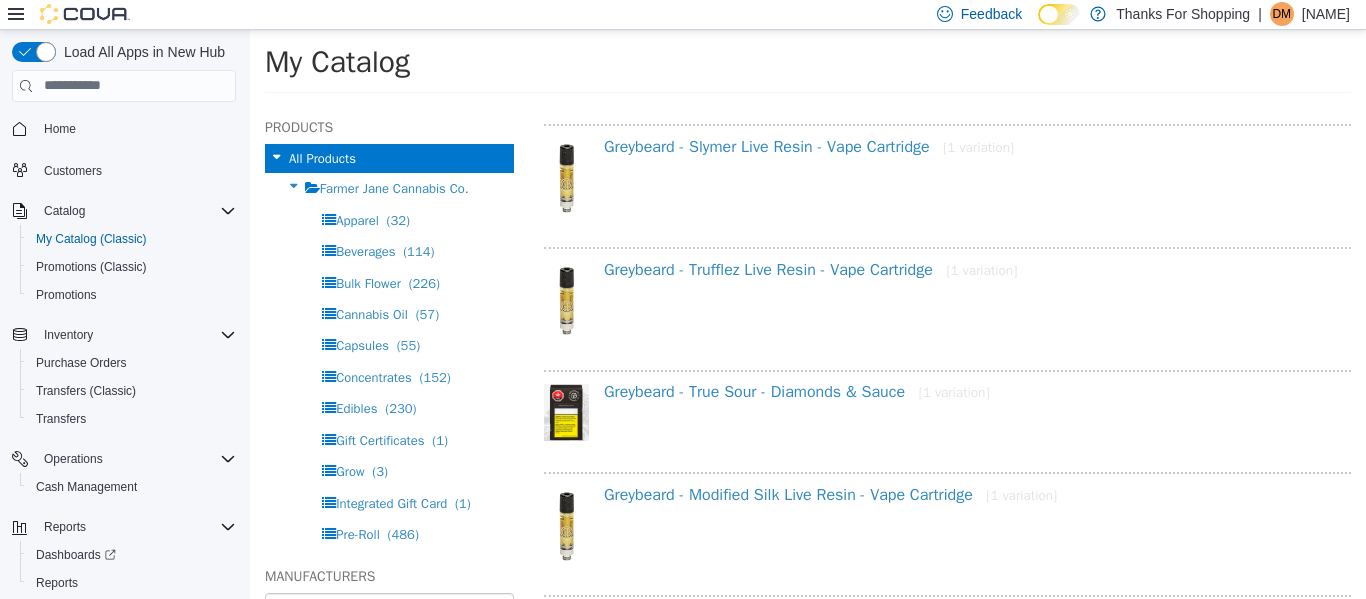 scroll, scrollTop: 868, scrollLeft: 0, axis: vertical 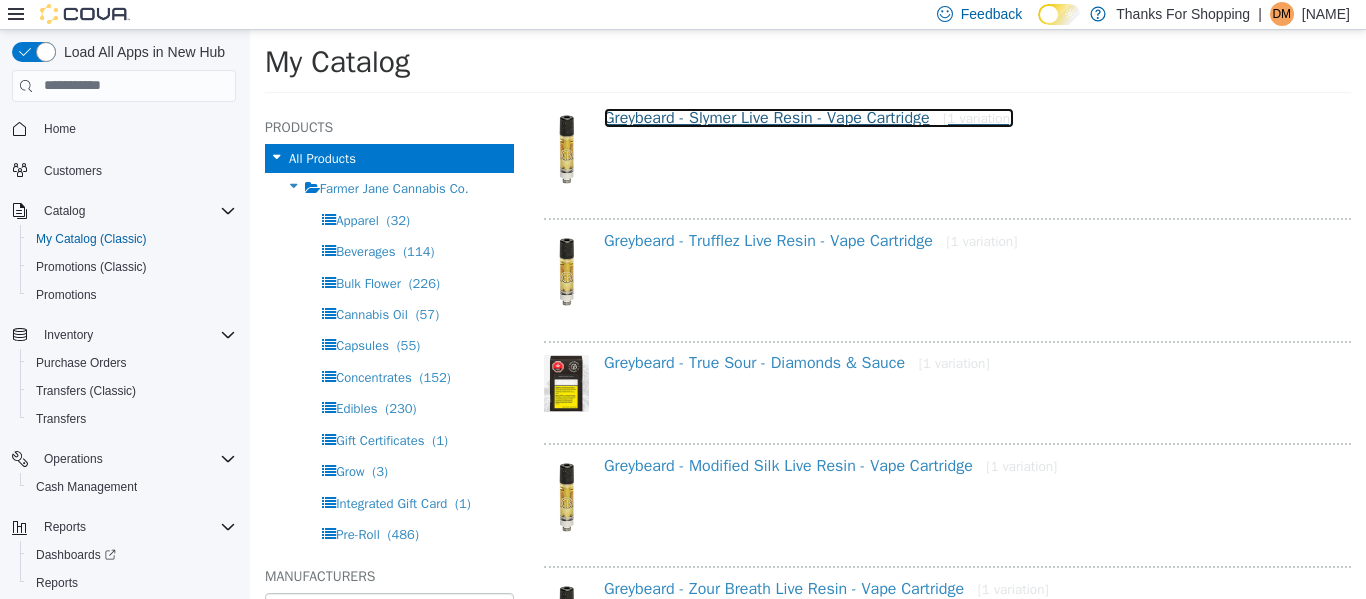 click on "Greybeard - Slymer Live Resin - Vape Cartridge
[1 variation]" at bounding box center [809, 117] 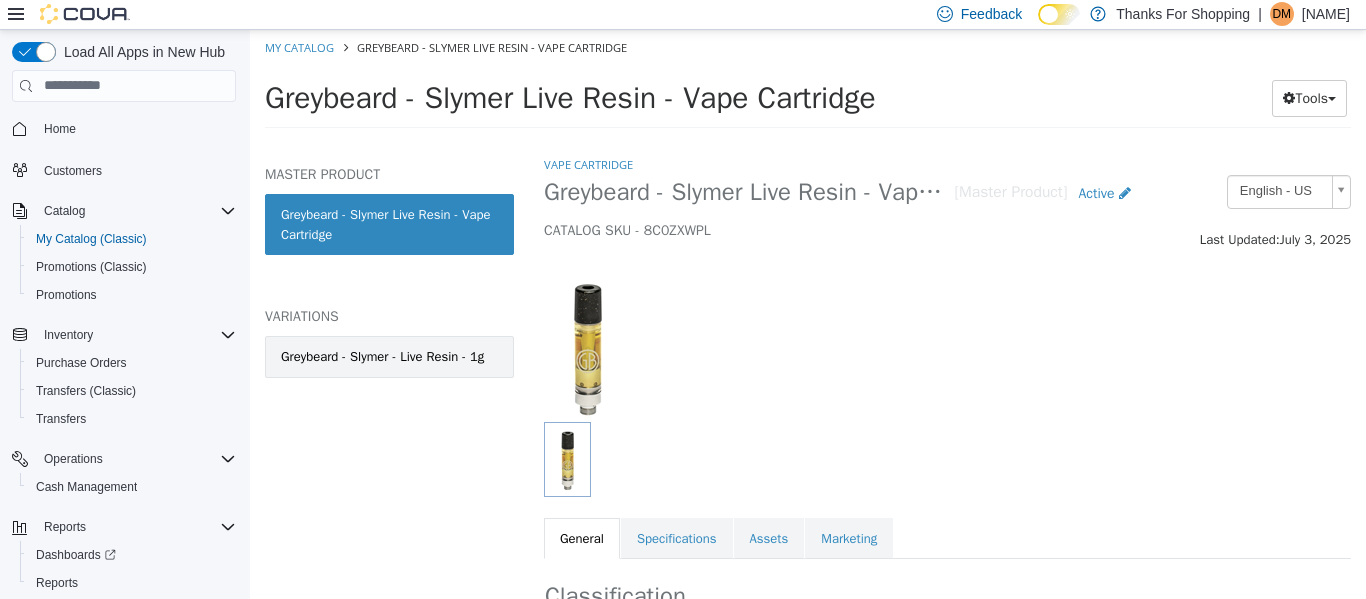 click on "Greybeard - Slymer - Live Resin - 1g" at bounding box center (389, 356) 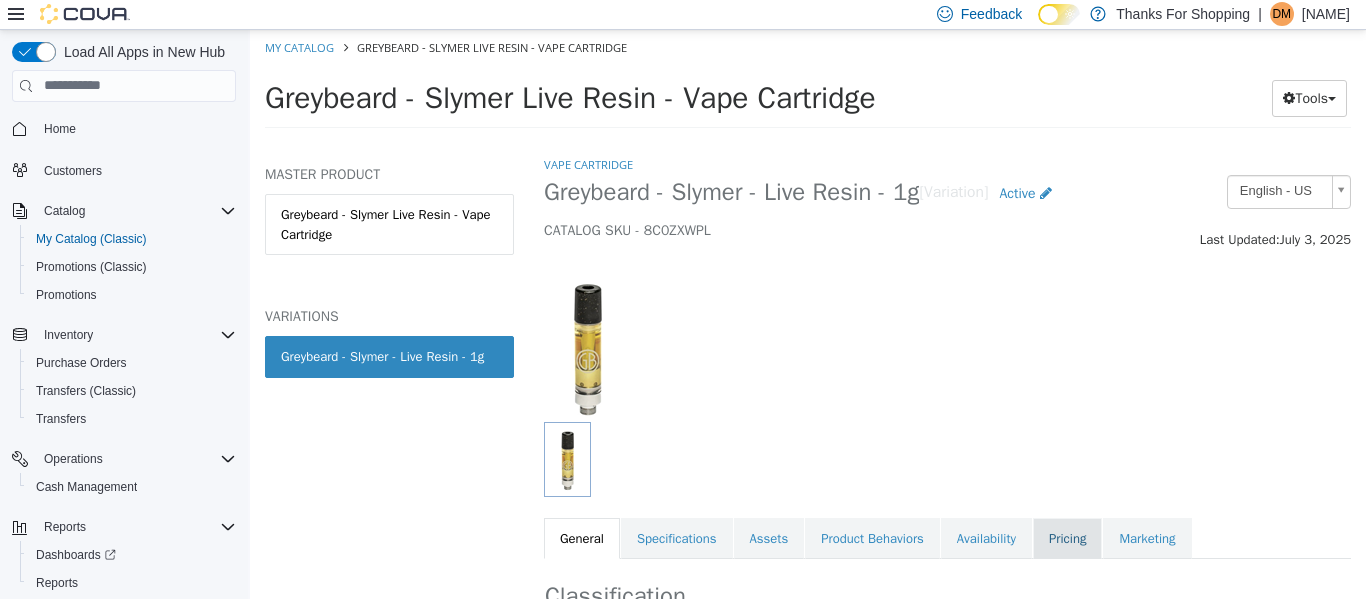 click on "Pricing" at bounding box center [1067, 538] 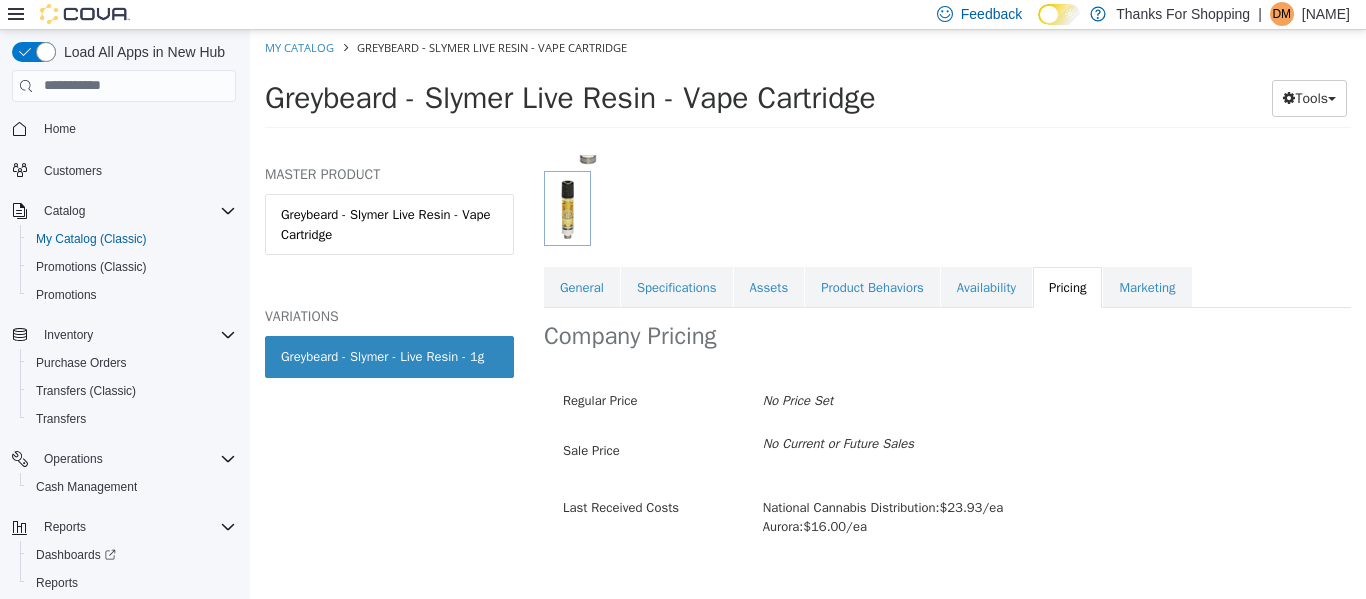 scroll, scrollTop: 273, scrollLeft: 0, axis: vertical 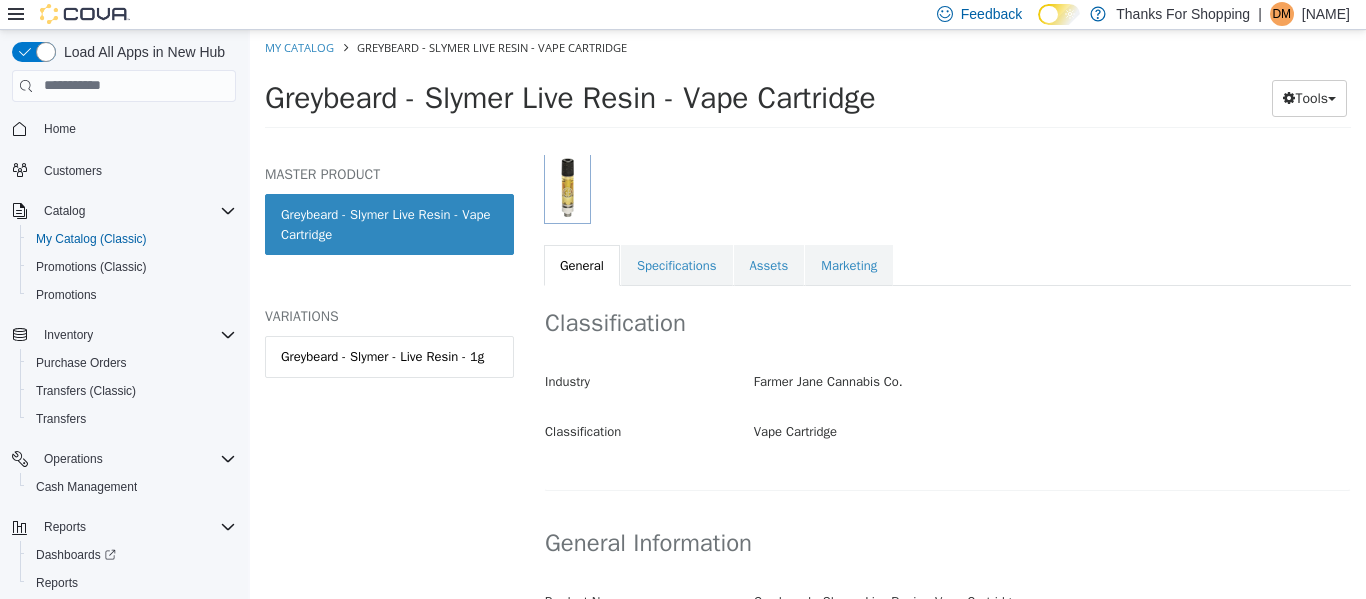 select on "**********" 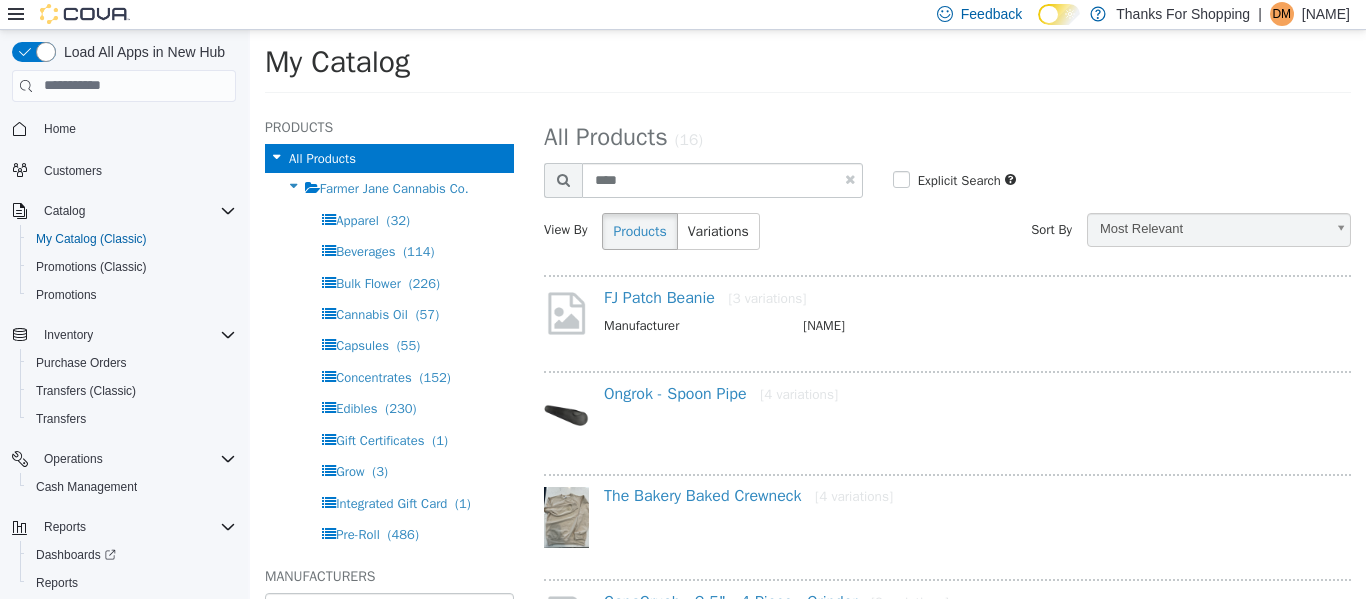 select on "**********" 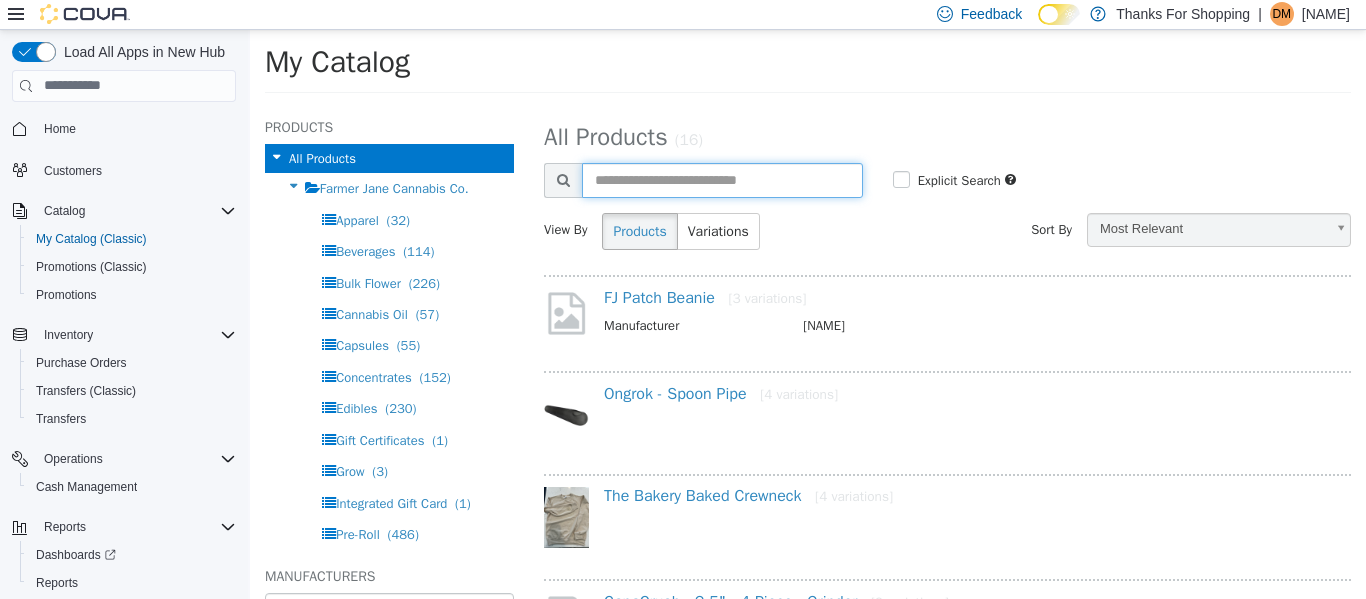 click at bounding box center (722, 179) 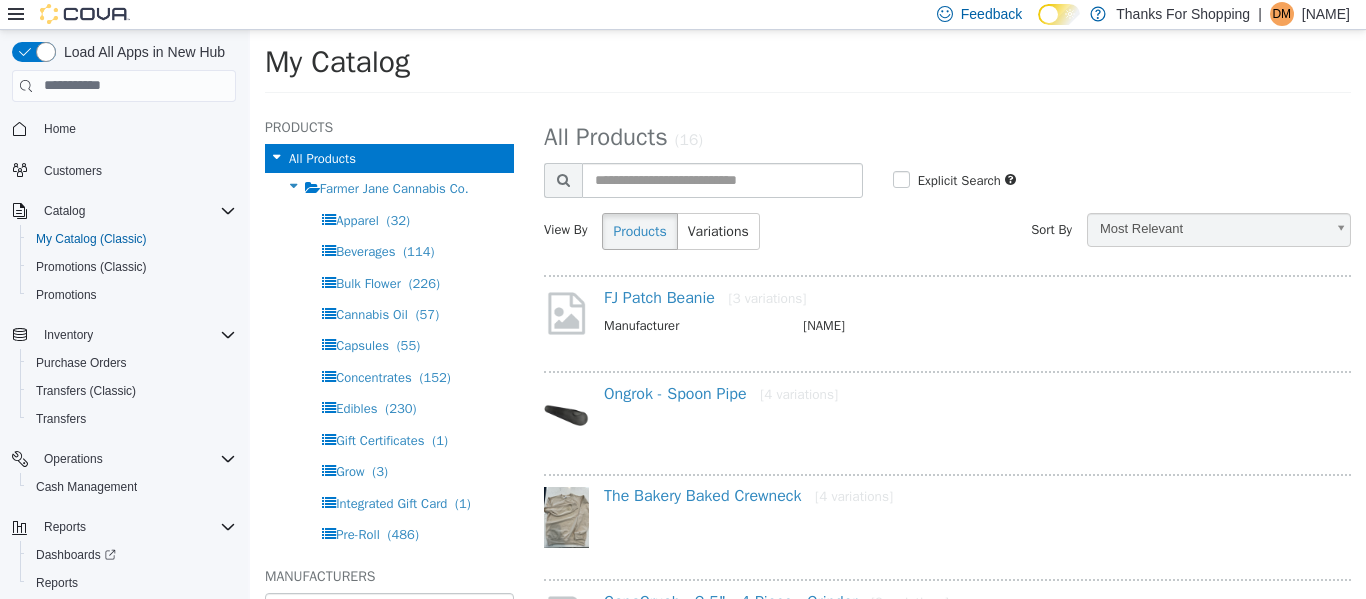 select on "**********" 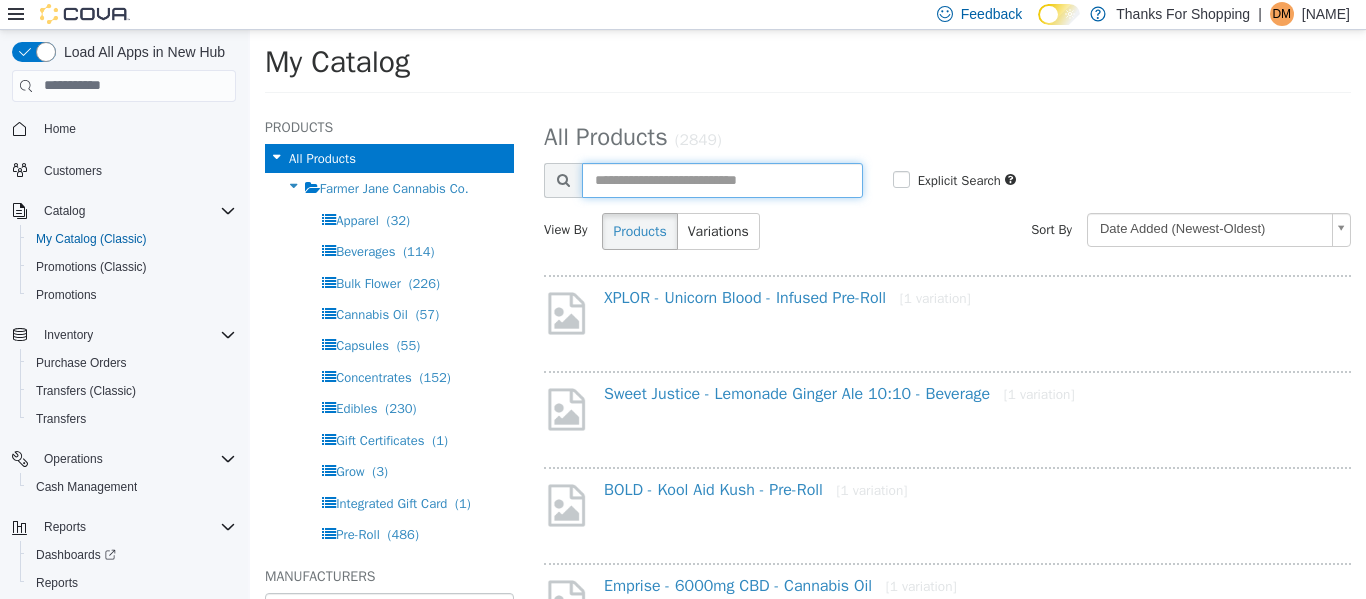 click at bounding box center (722, 179) 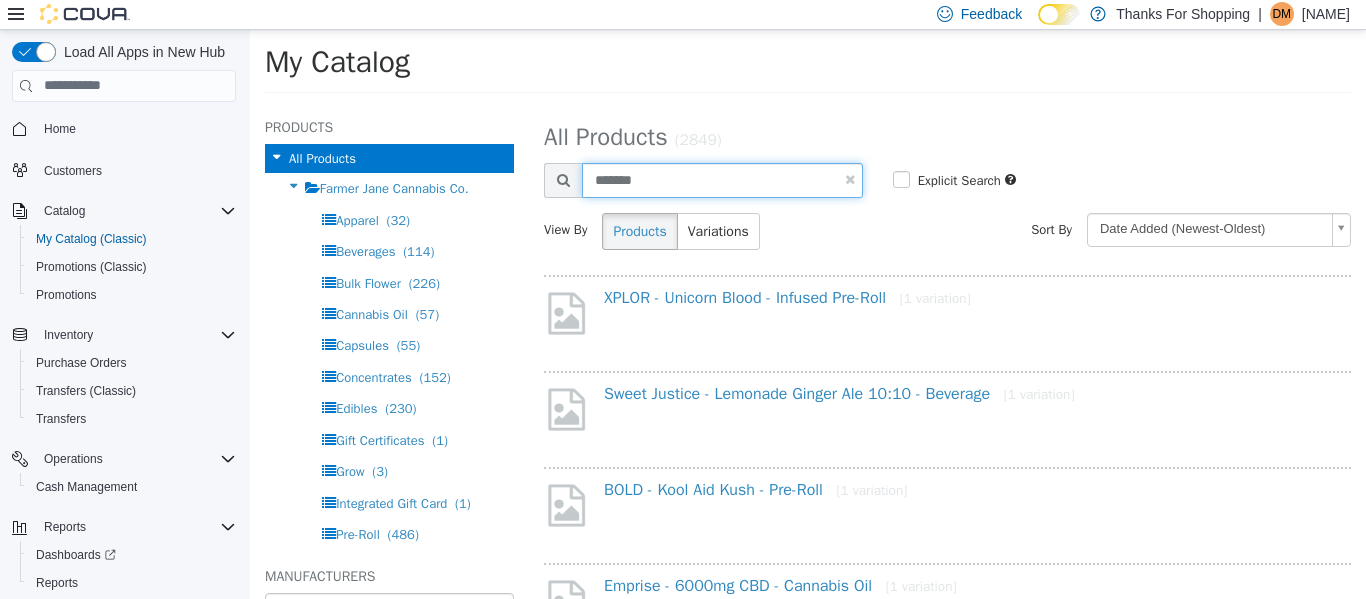 type on "*******" 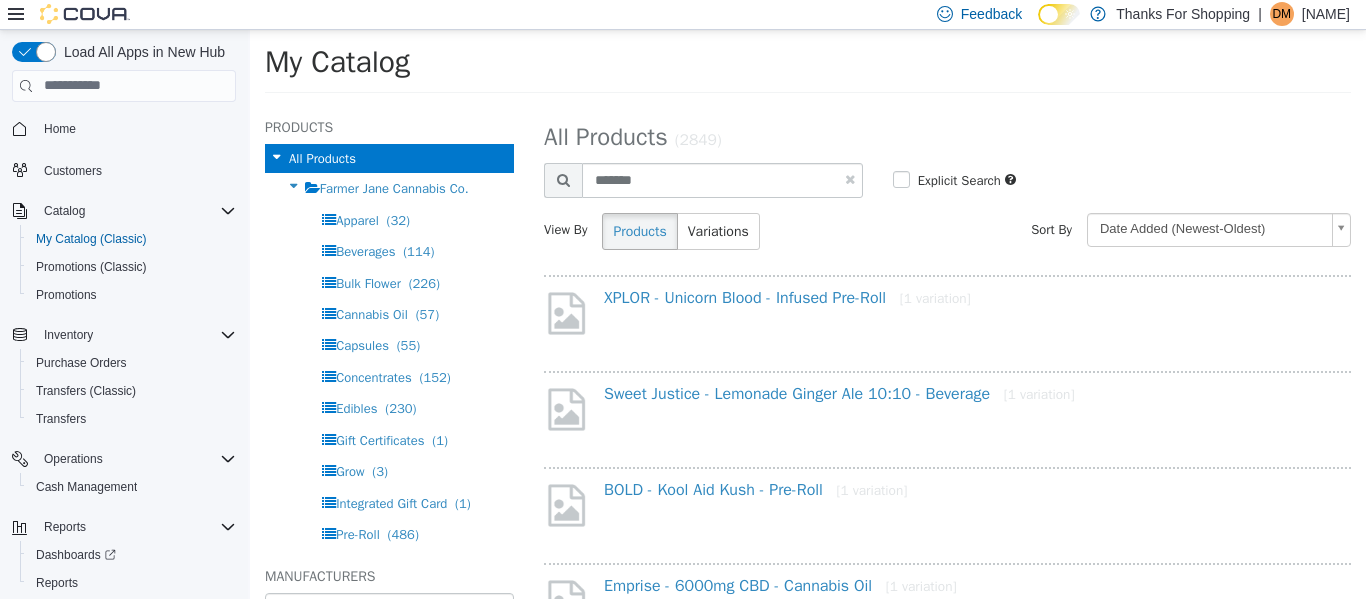 select on "**********" 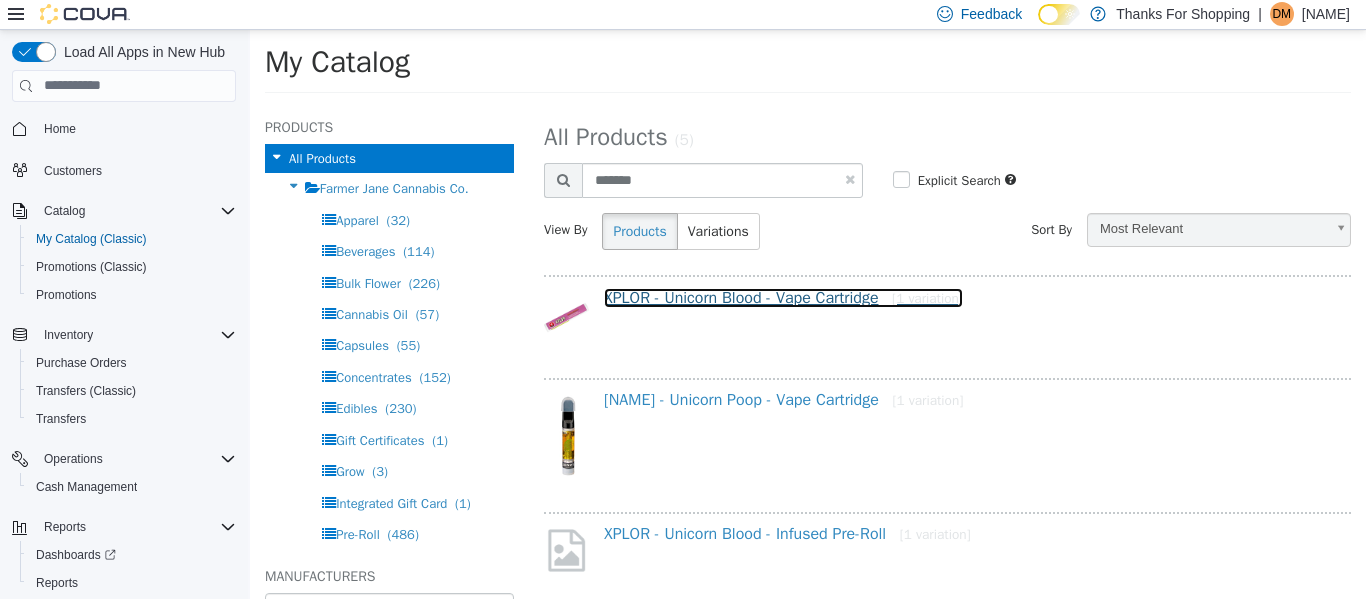 click on "XPLOR - Unicorn Blood - Vape Cartridge
[1 variation]" at bounding box center [783, 297] 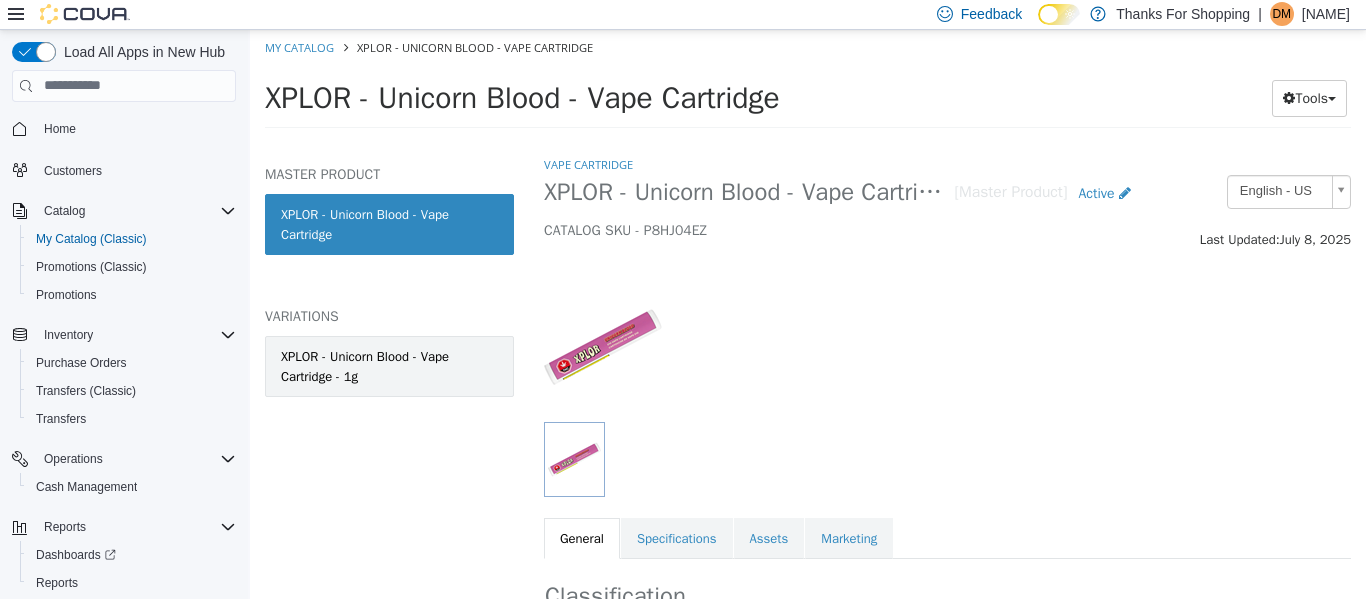 click on "XPLOR - Unicorn Blood - Vape Cartridge - 1g" at bounding box center (389, 365) 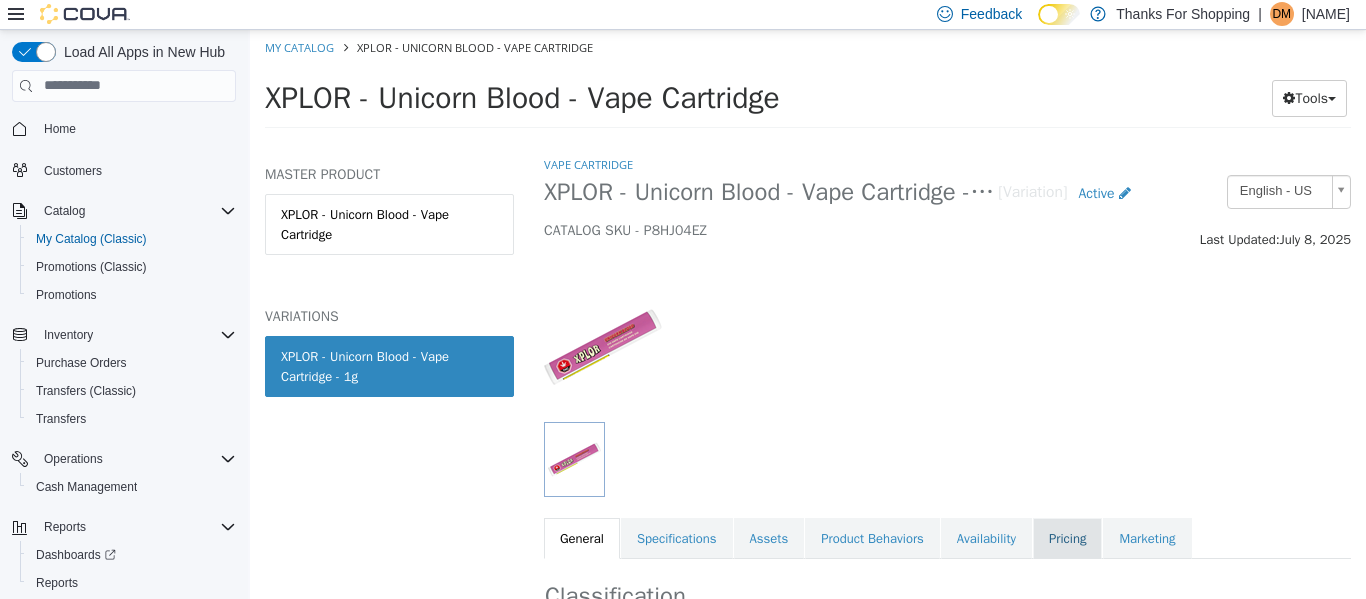 click on "Pricing" at bounding box center [1067, 538] 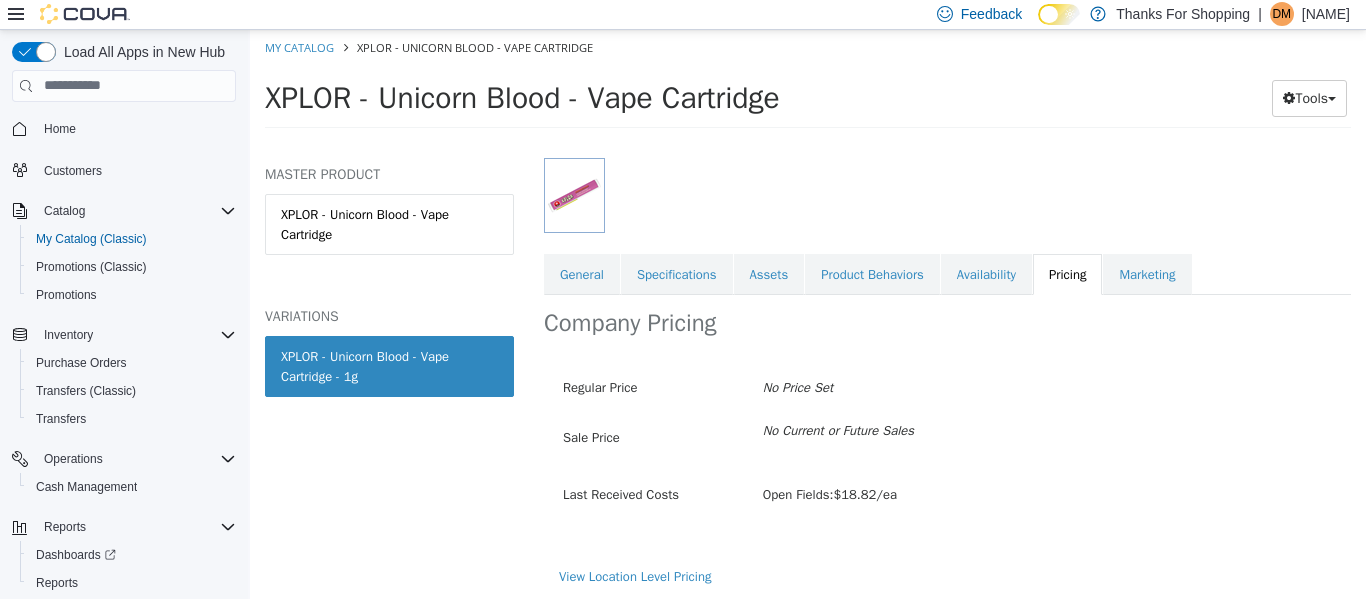 scroll, scrollTop: 267, scrollLeft: 0, axis: vertical 